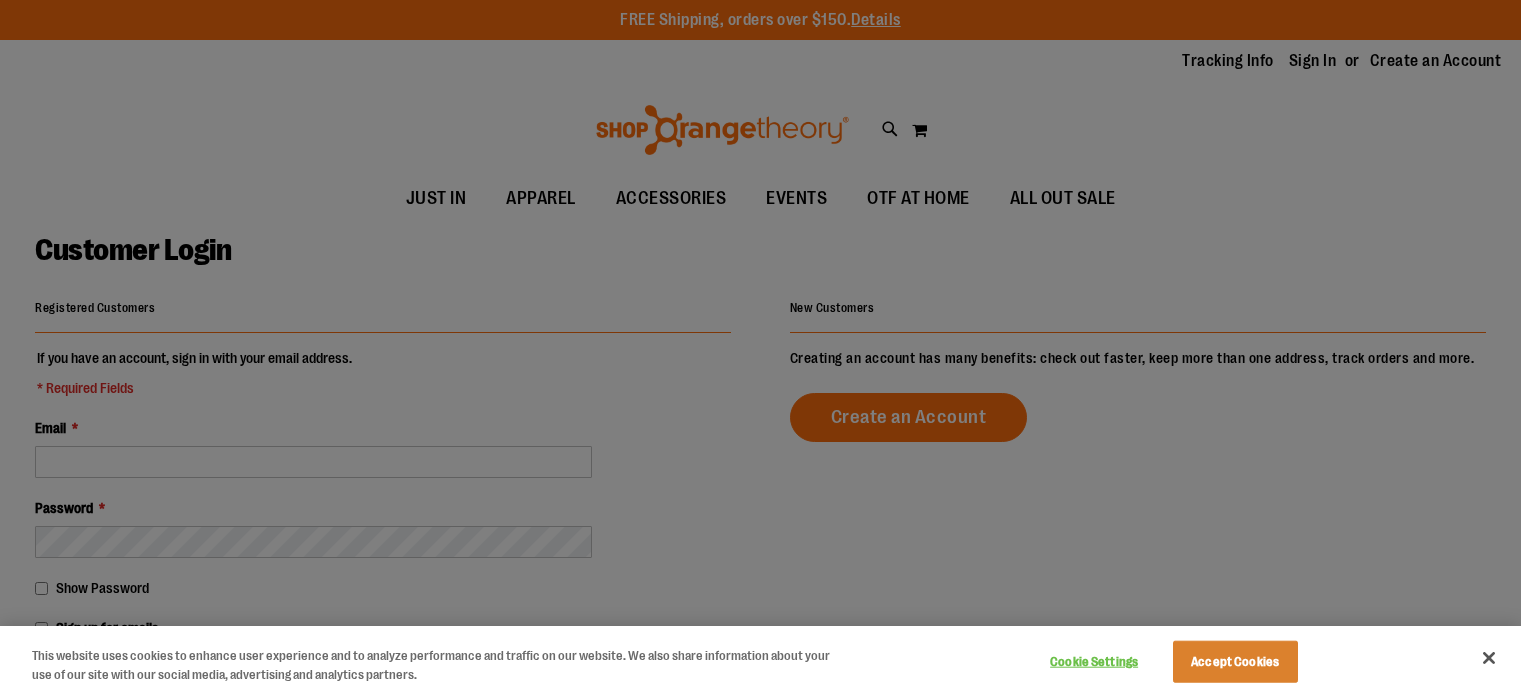 click at bounding box center [760, 347] 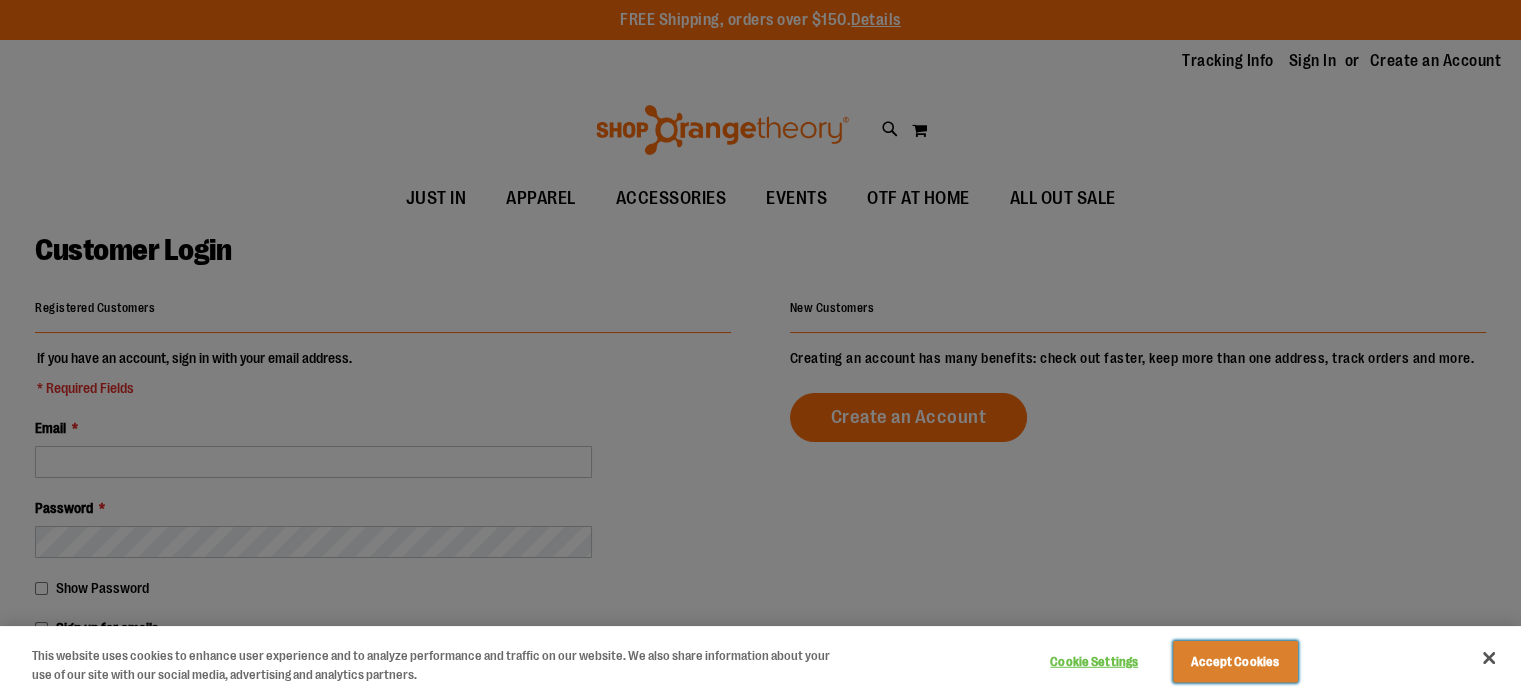 click on "Accept Cookies" at bounding box center (1235, 662) 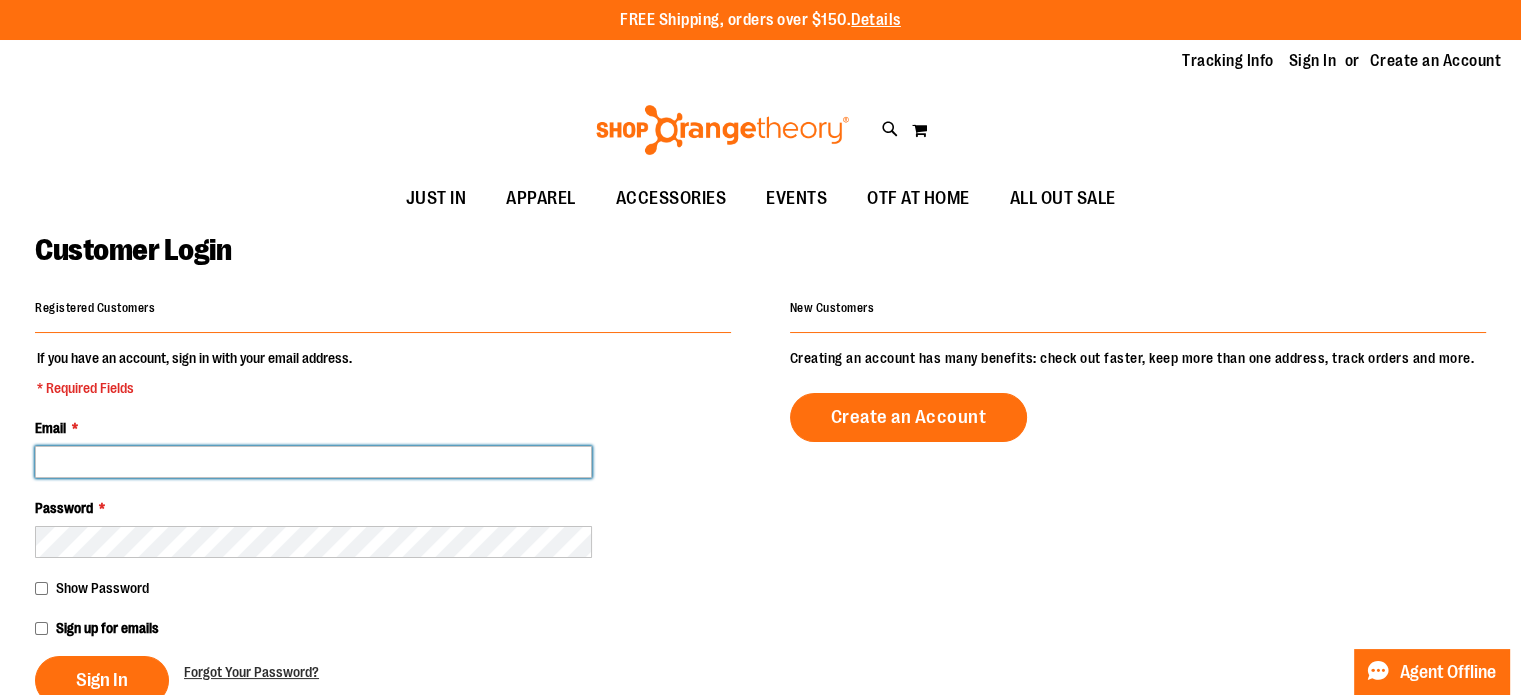 click on "Email *" at bounding box center (313, 462) 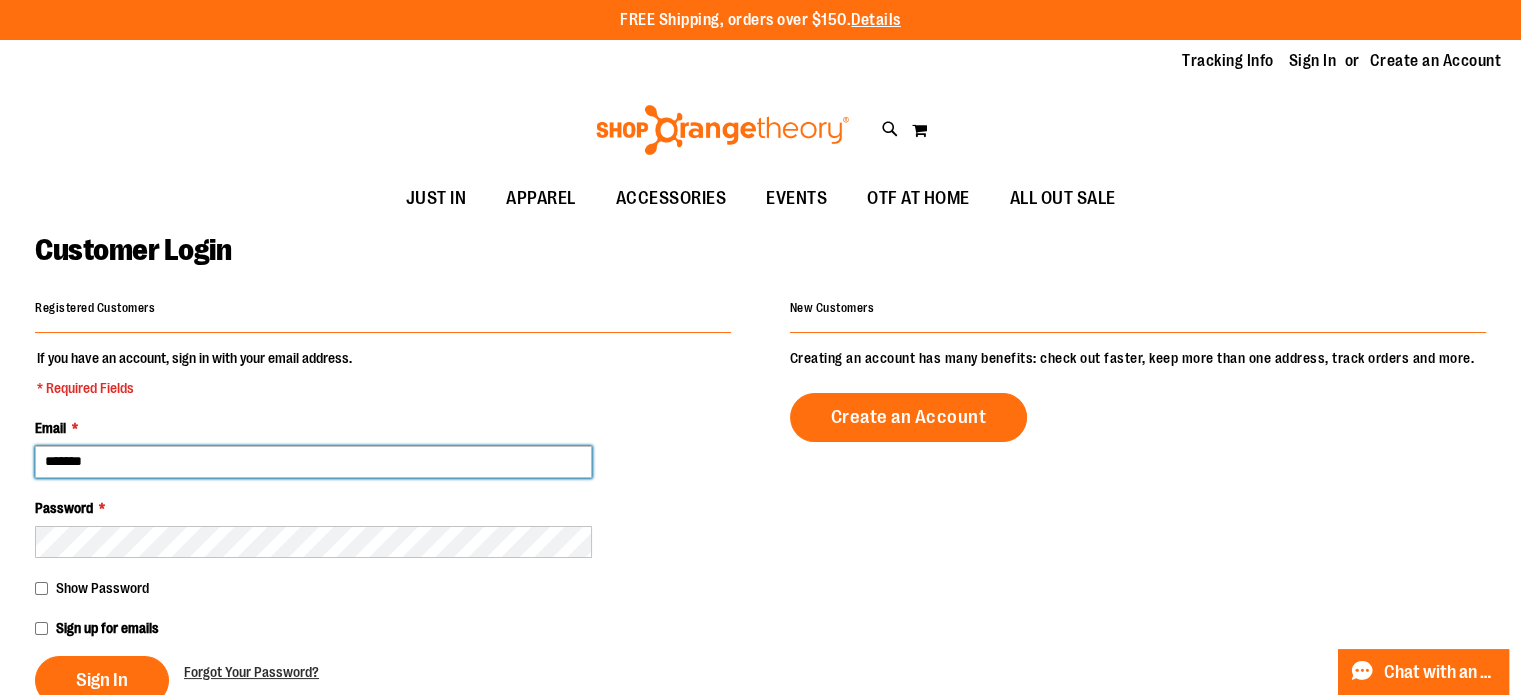 type on "**********" 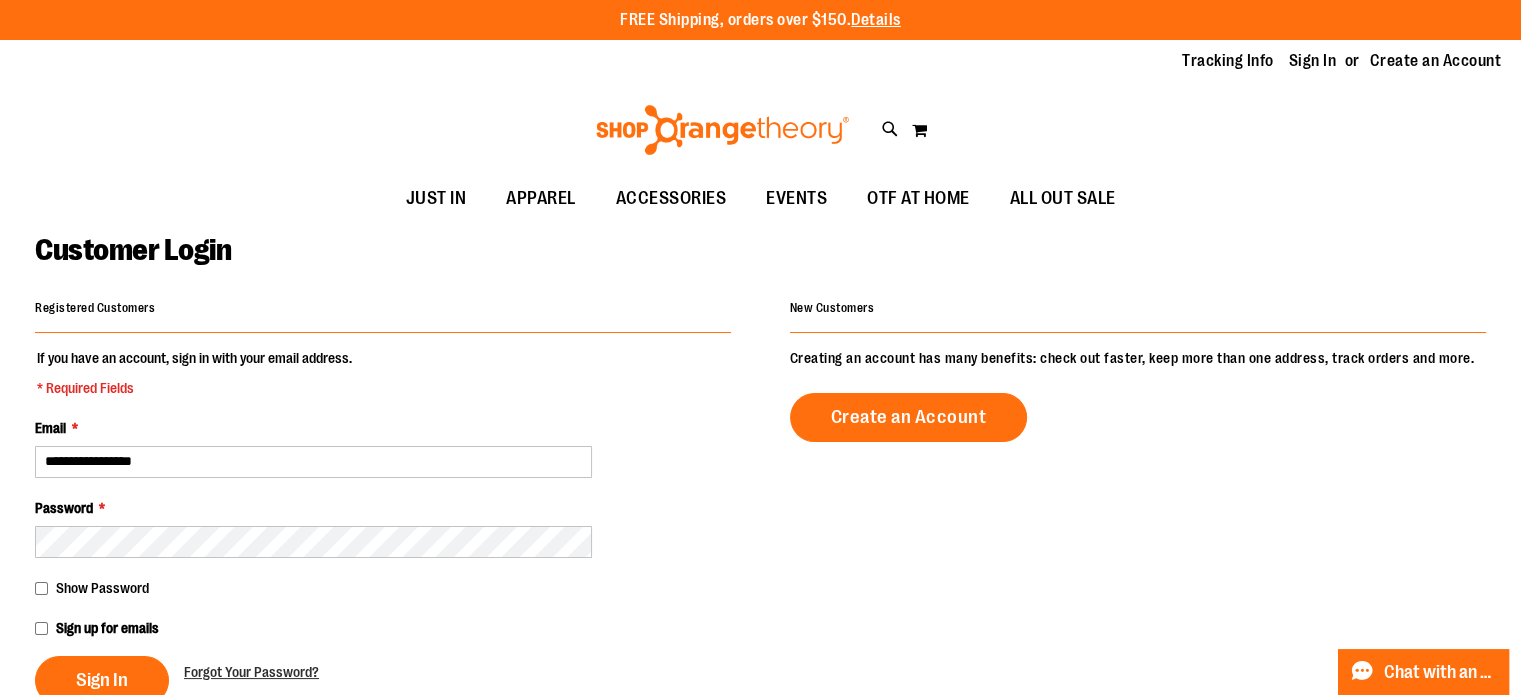 click on "Show Password" at bounding box center (102, 588) 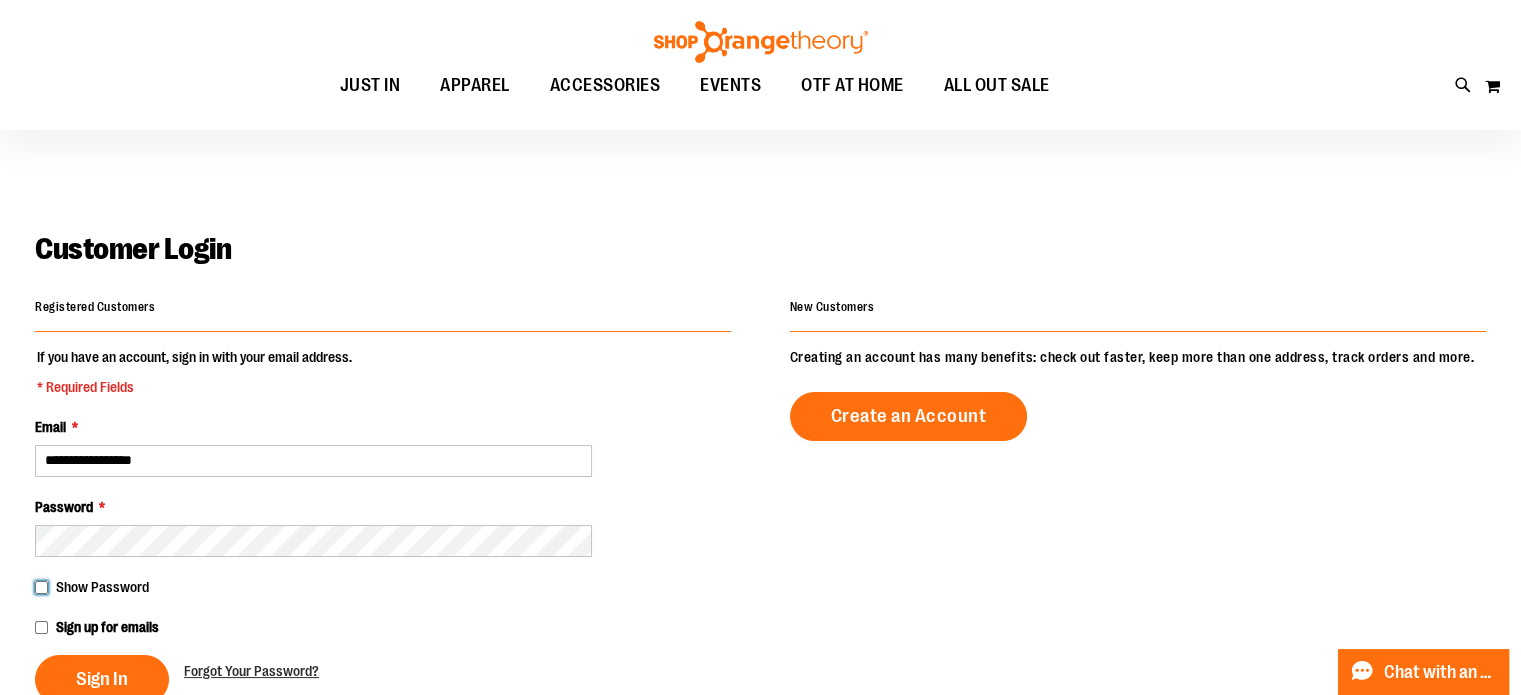 scroll, scrollTop: 405, scrollLeft: 0, axis: vertical 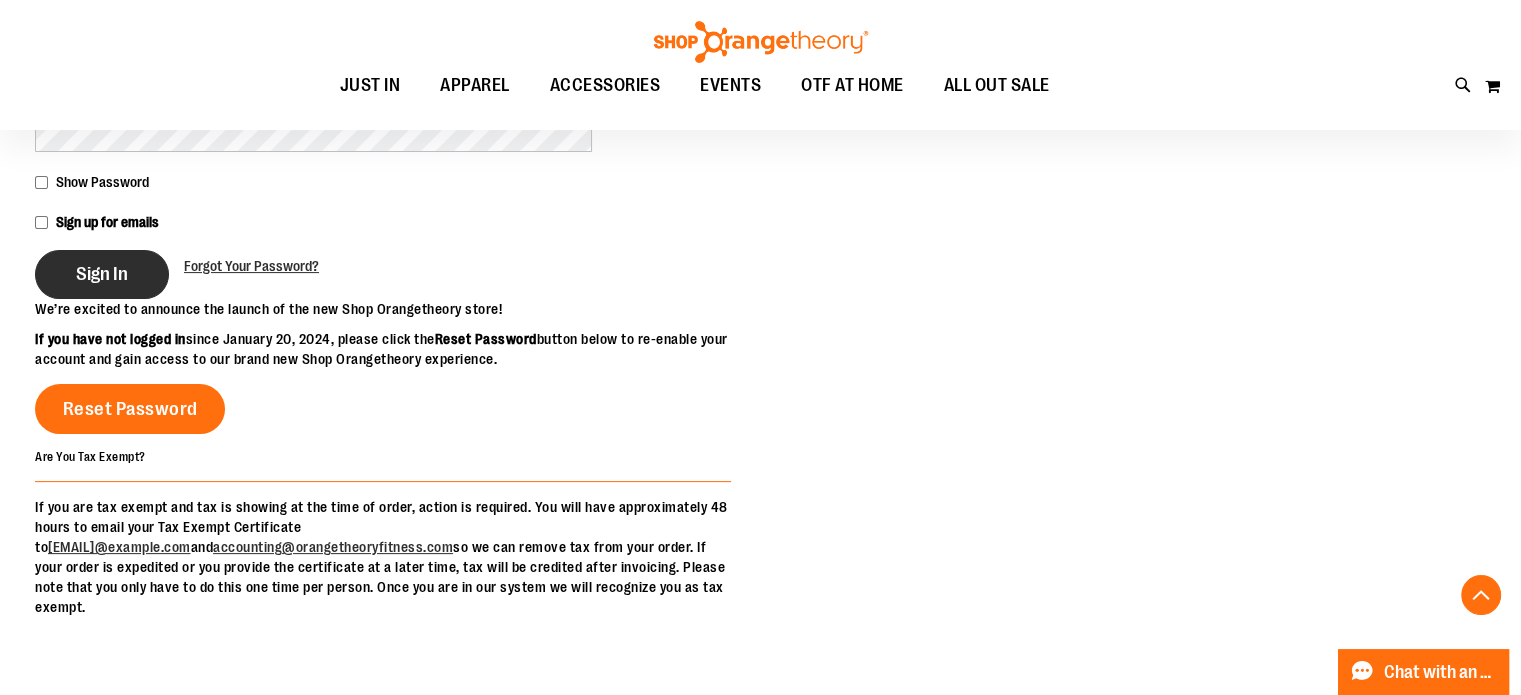 click on "Sign In" at bounding box center (102, 274) 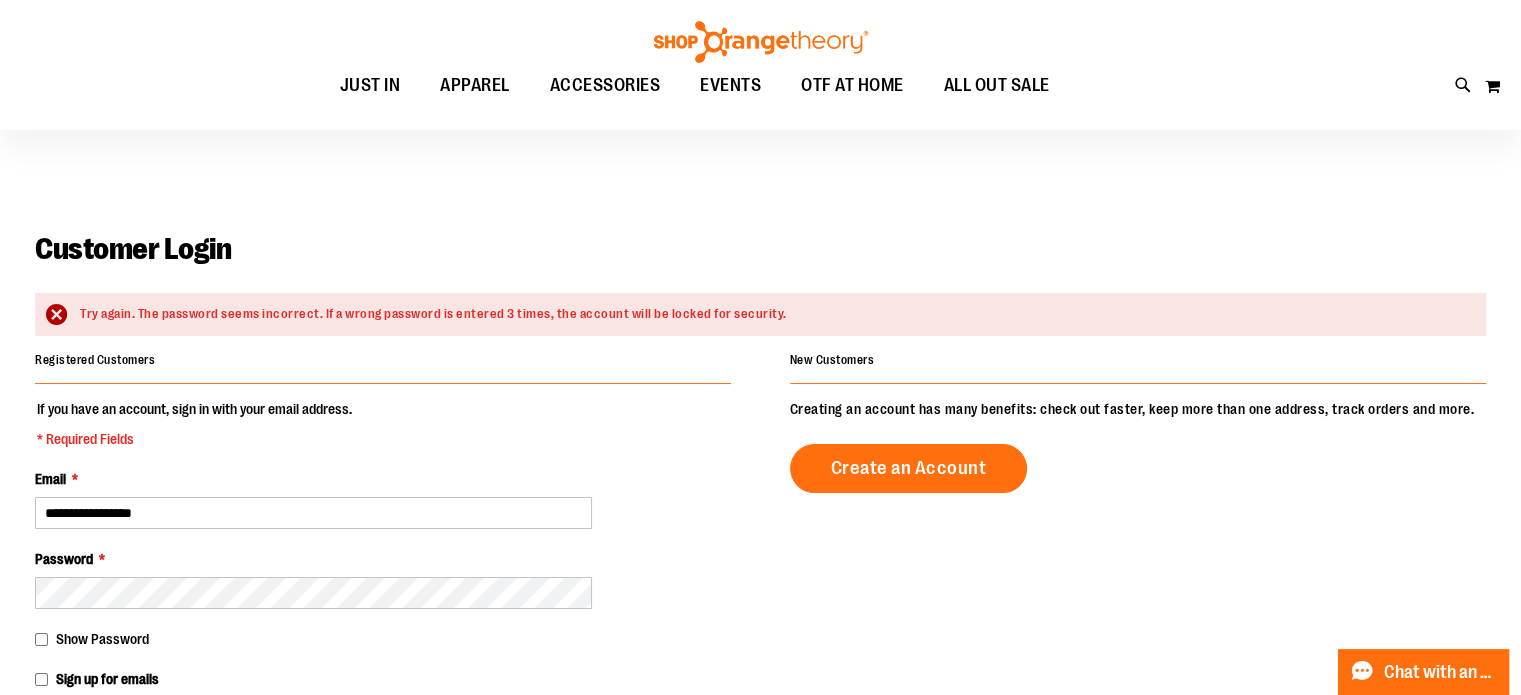 scroll, scrollTop: 208, scrollLeft: 0, axis: vertical 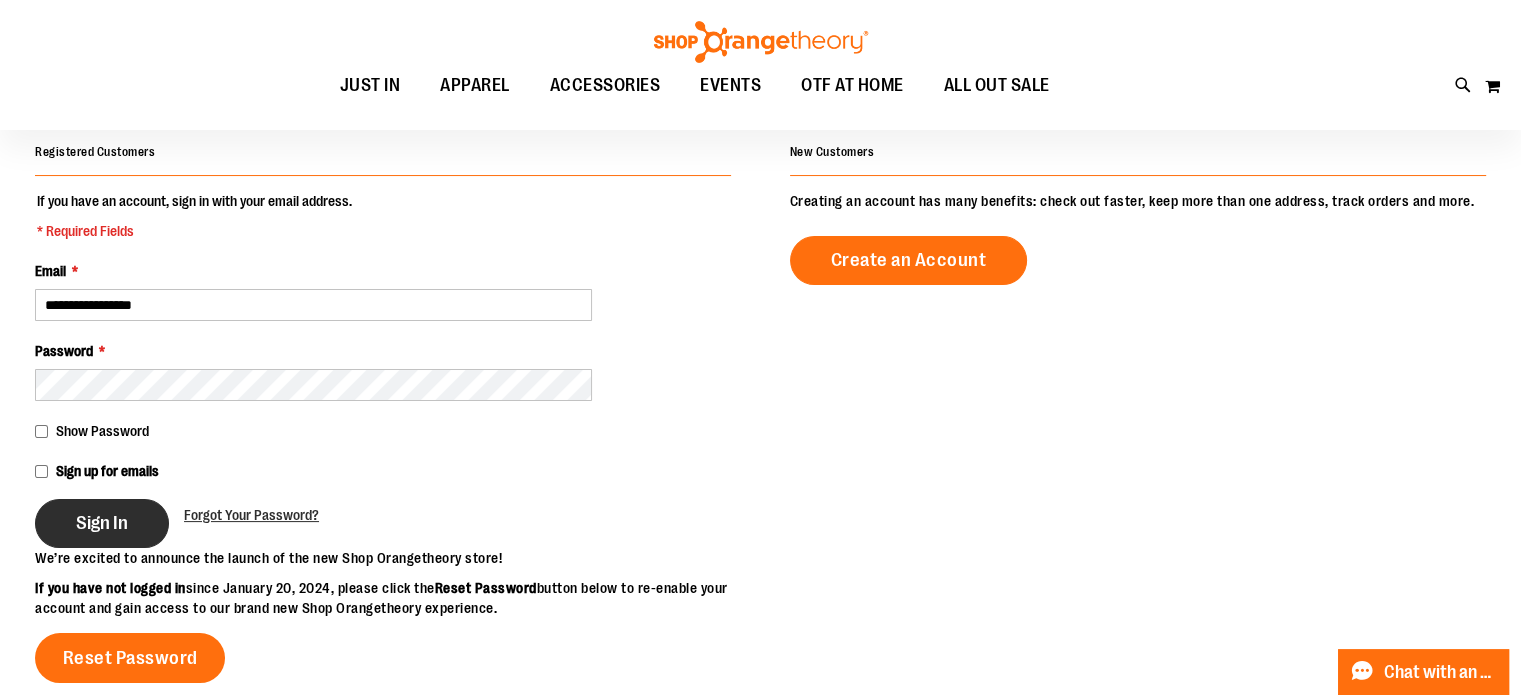 click on "Sign In" at bounding box center [102, 523] 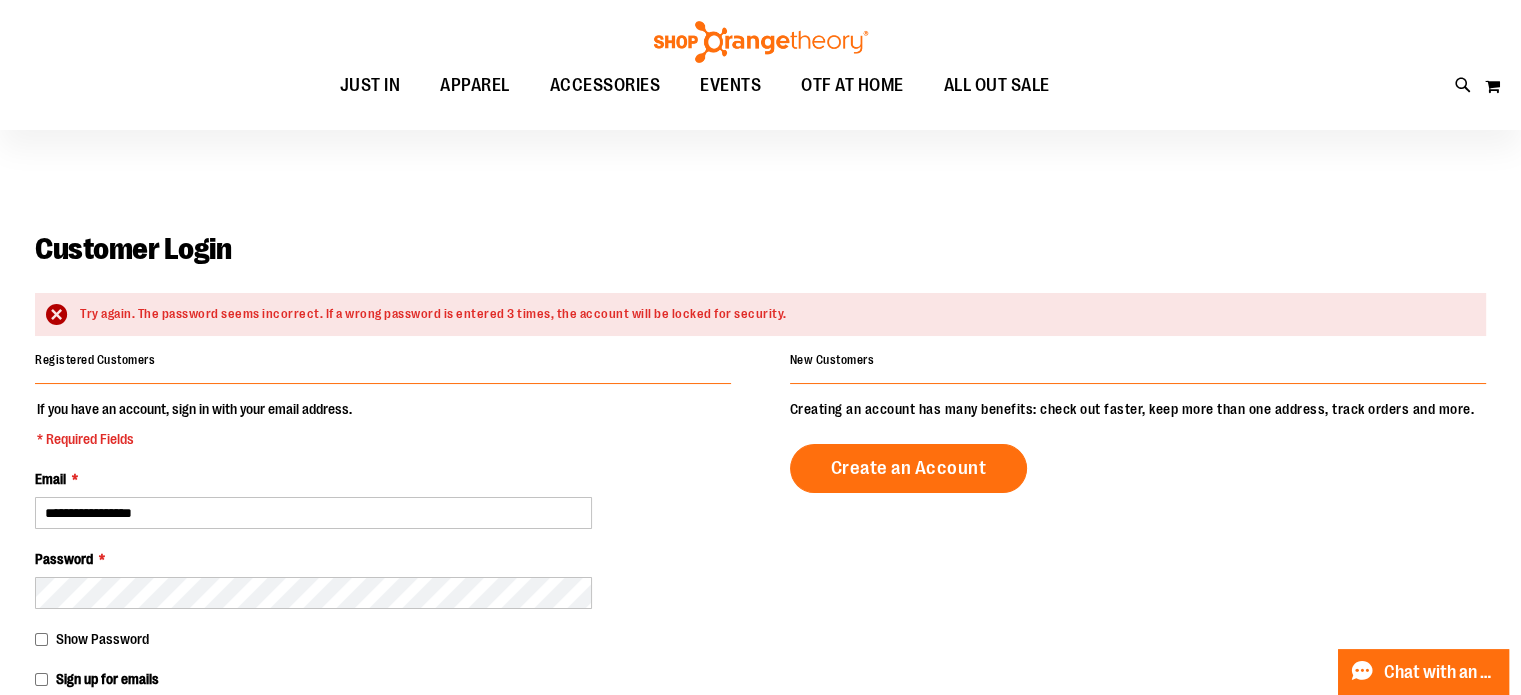 scroll, scrollTop: 160, scrollLeft: 0, axis: vertical 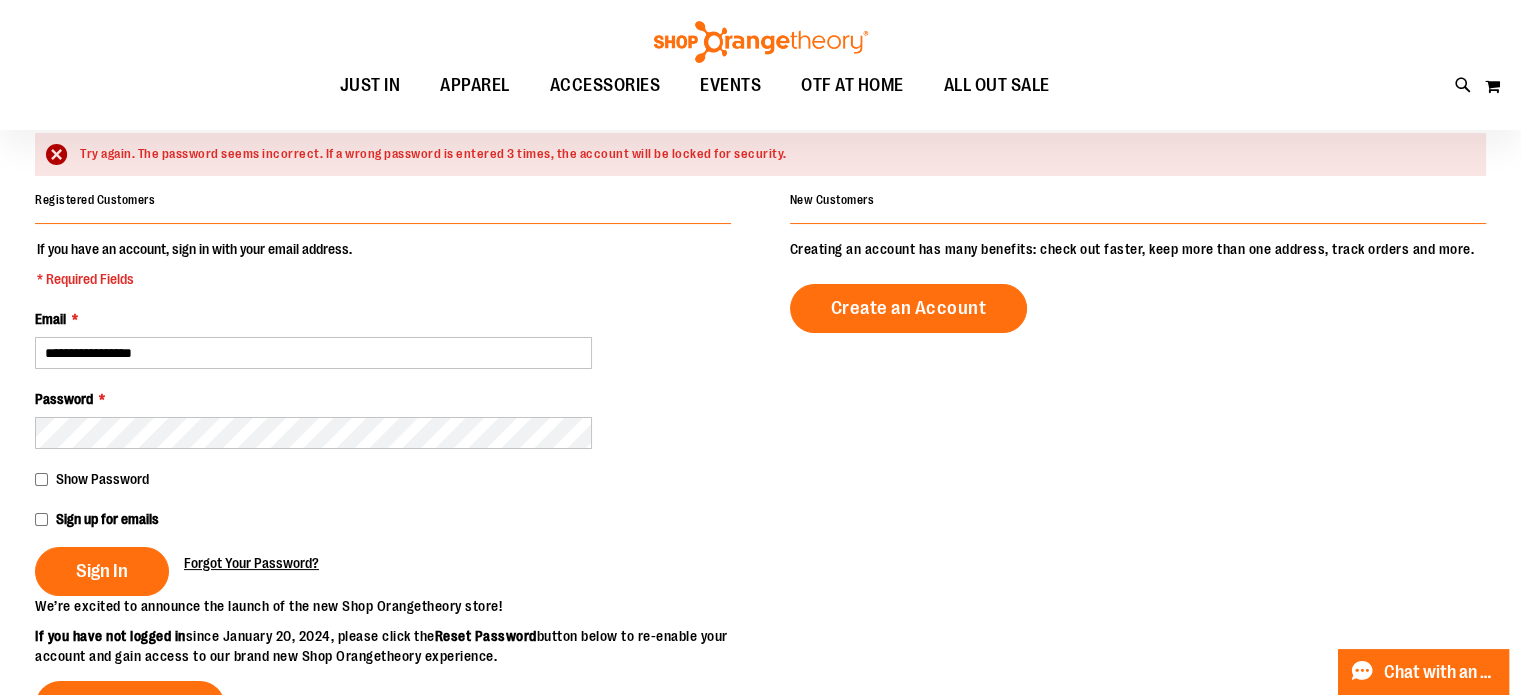 click on "Forgot Your Password?" at bounding box center [251, 563] 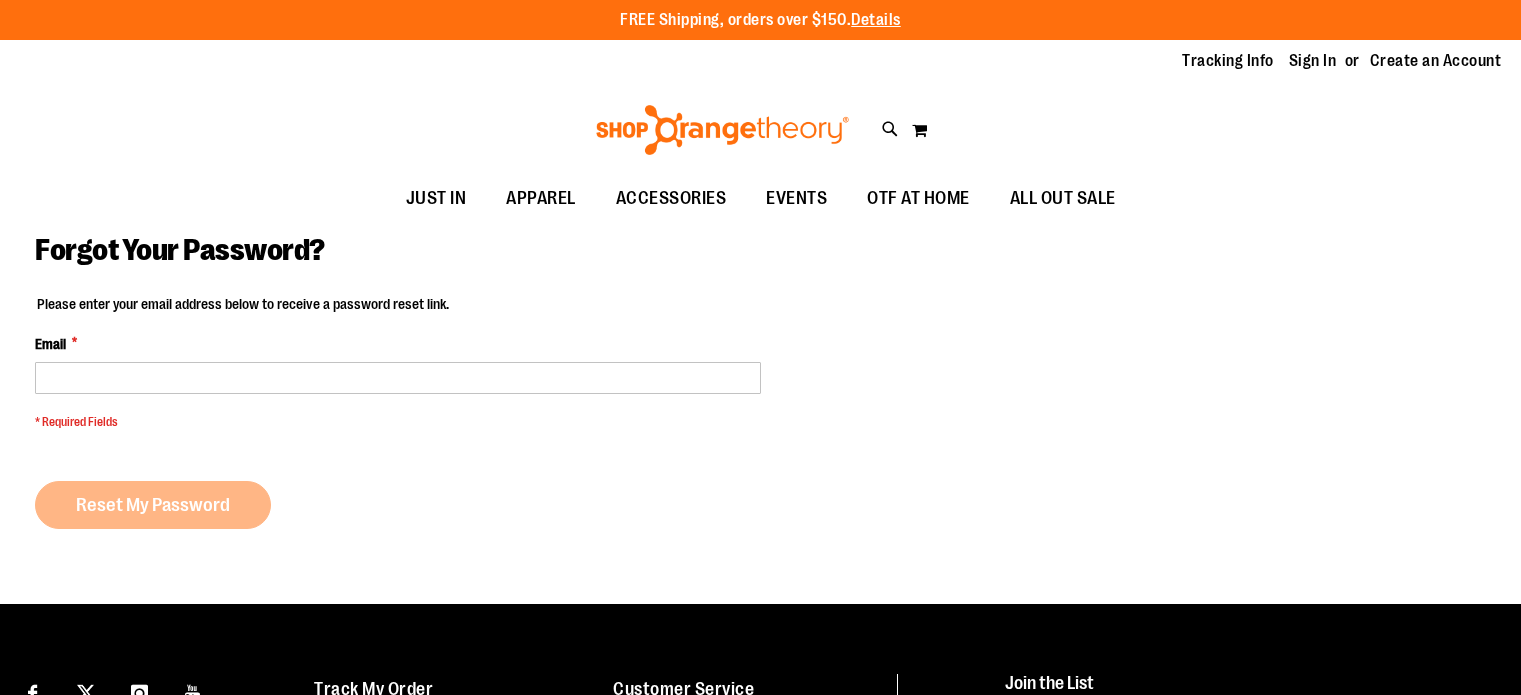 scroll, scrollTop: 0, scrollLeft: 0, axis: both 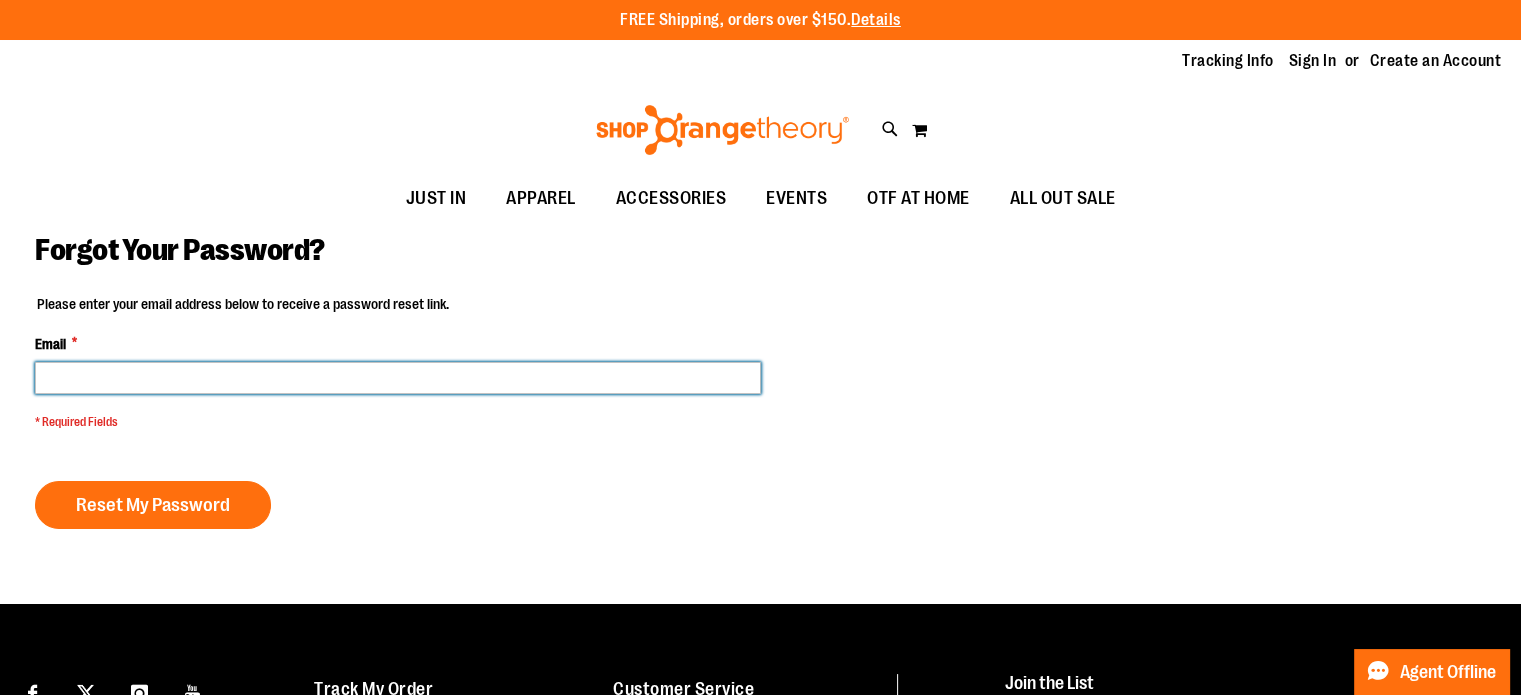 click on "Email *" at bounding box center [398, 378] 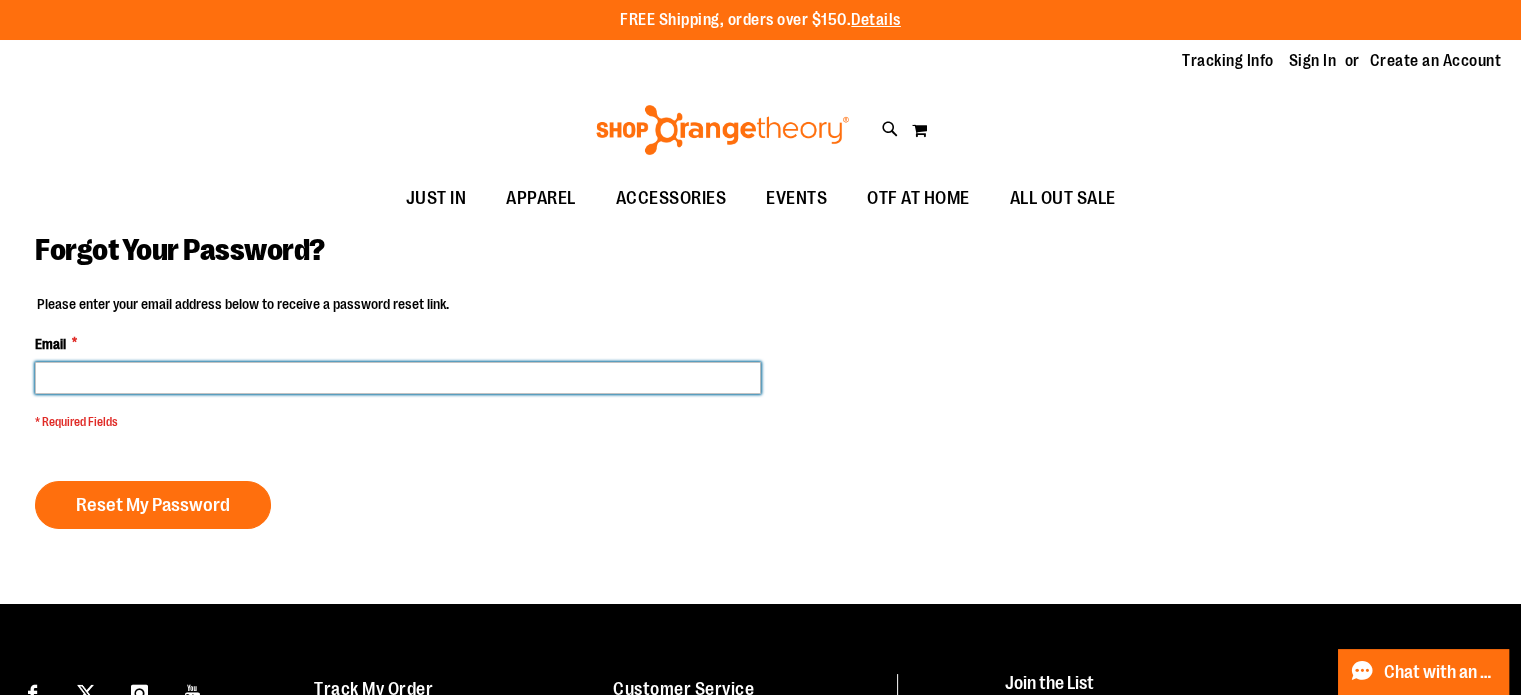 type on "**********" 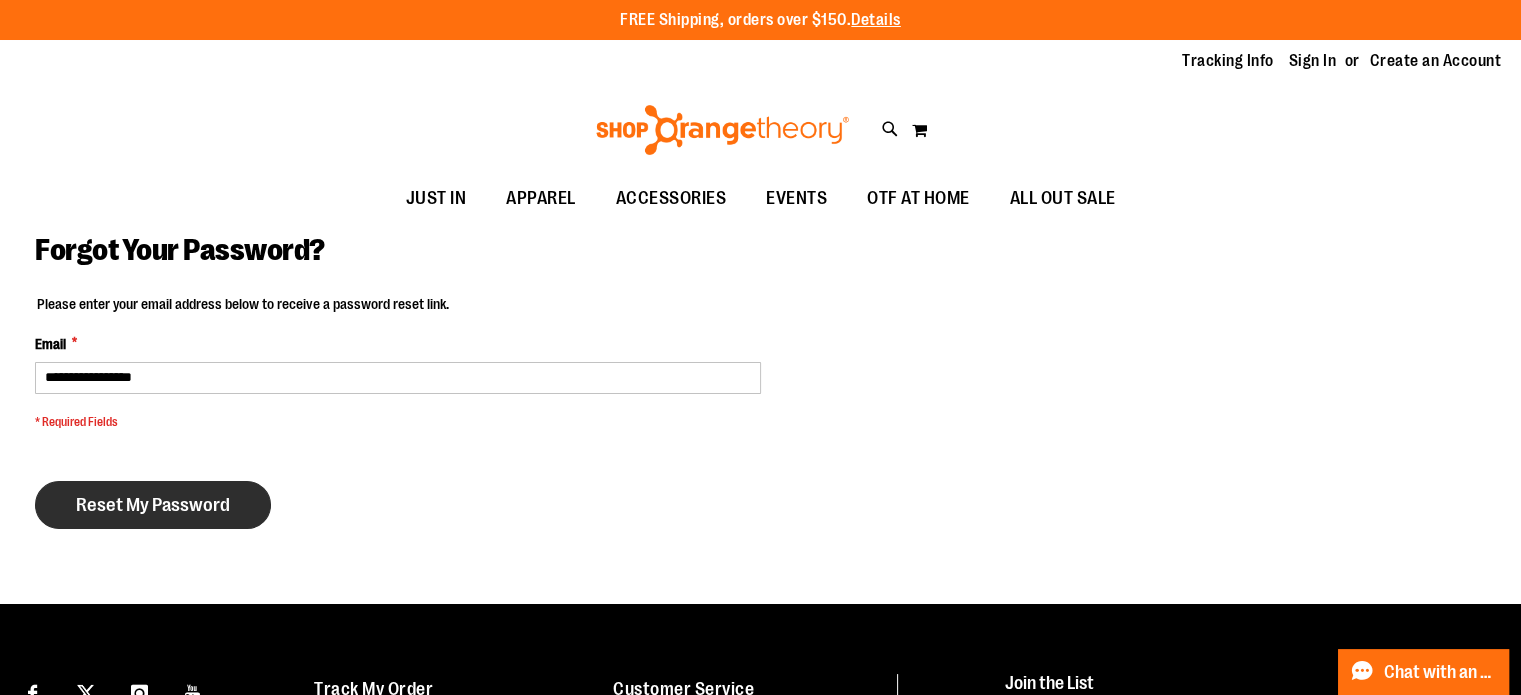 click on "Reset My Password" at bounding box center [153, 505] 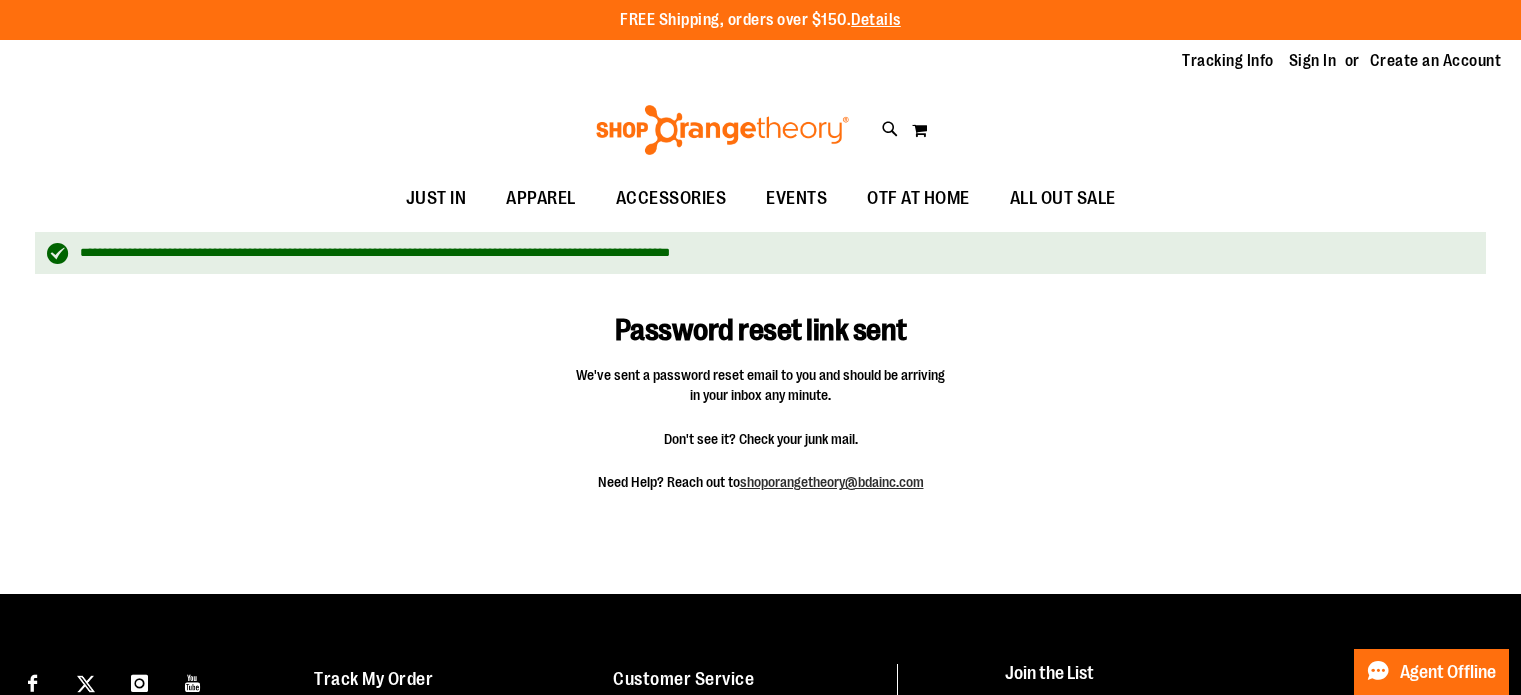 scroll, scrollTop: 0, scrollLeft: 0, axis: both 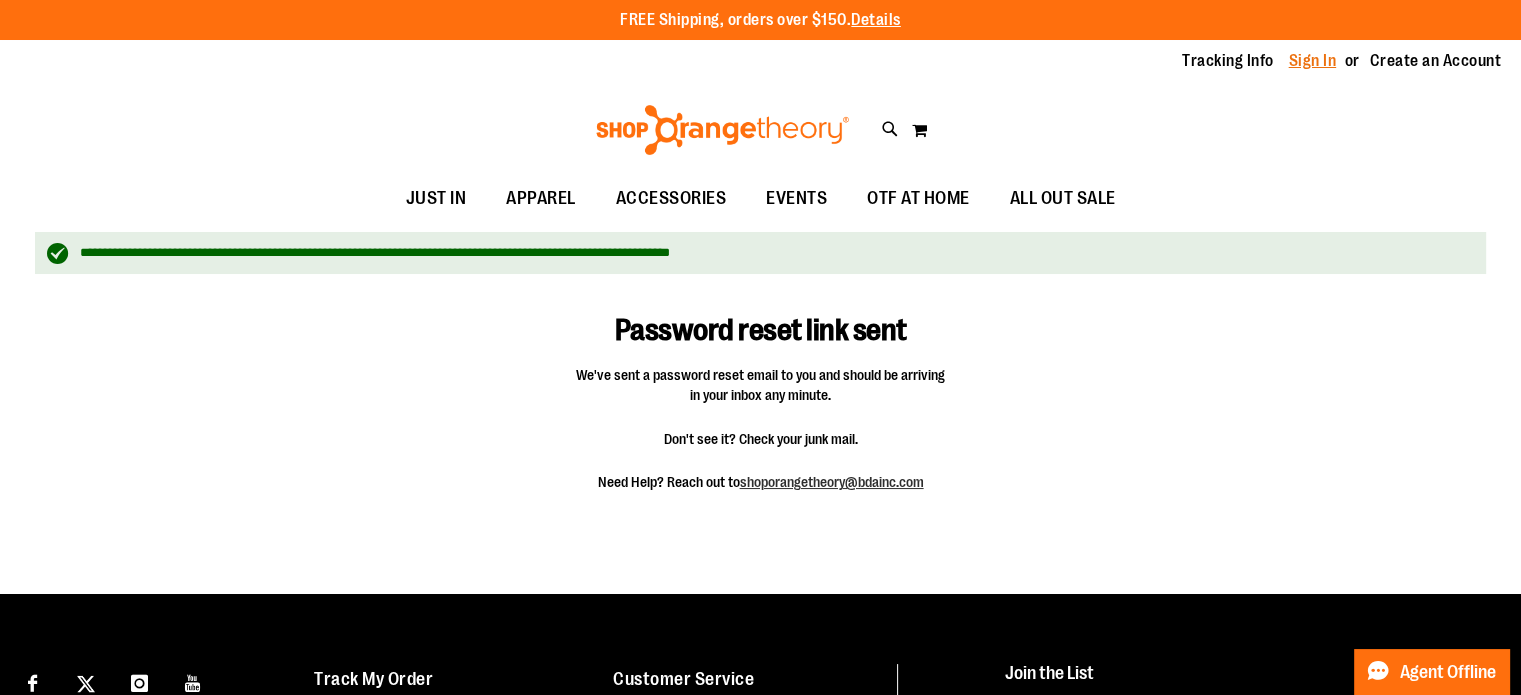 click on "Sign In" at bounding box center [1313, 61] 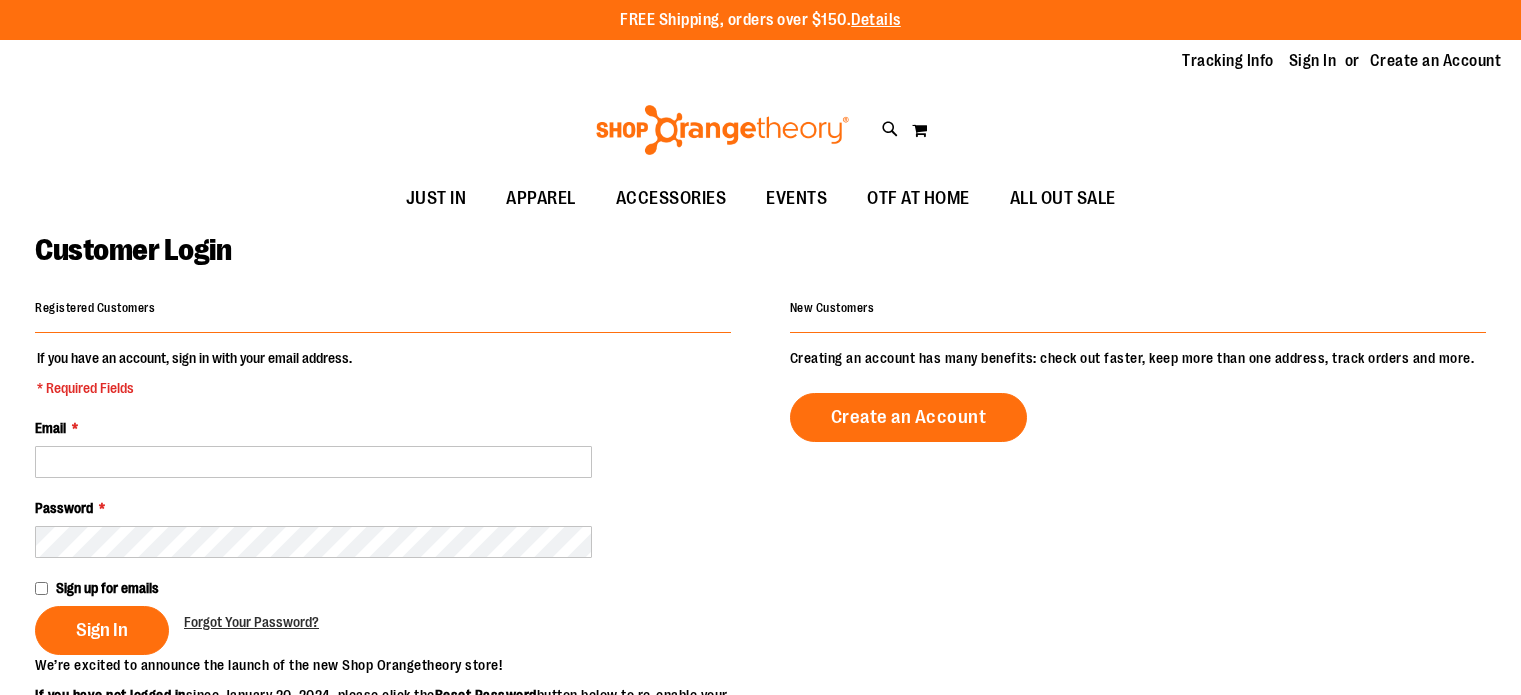 scroll, scrollTop: 0, scrollLeft: 0, axis: both 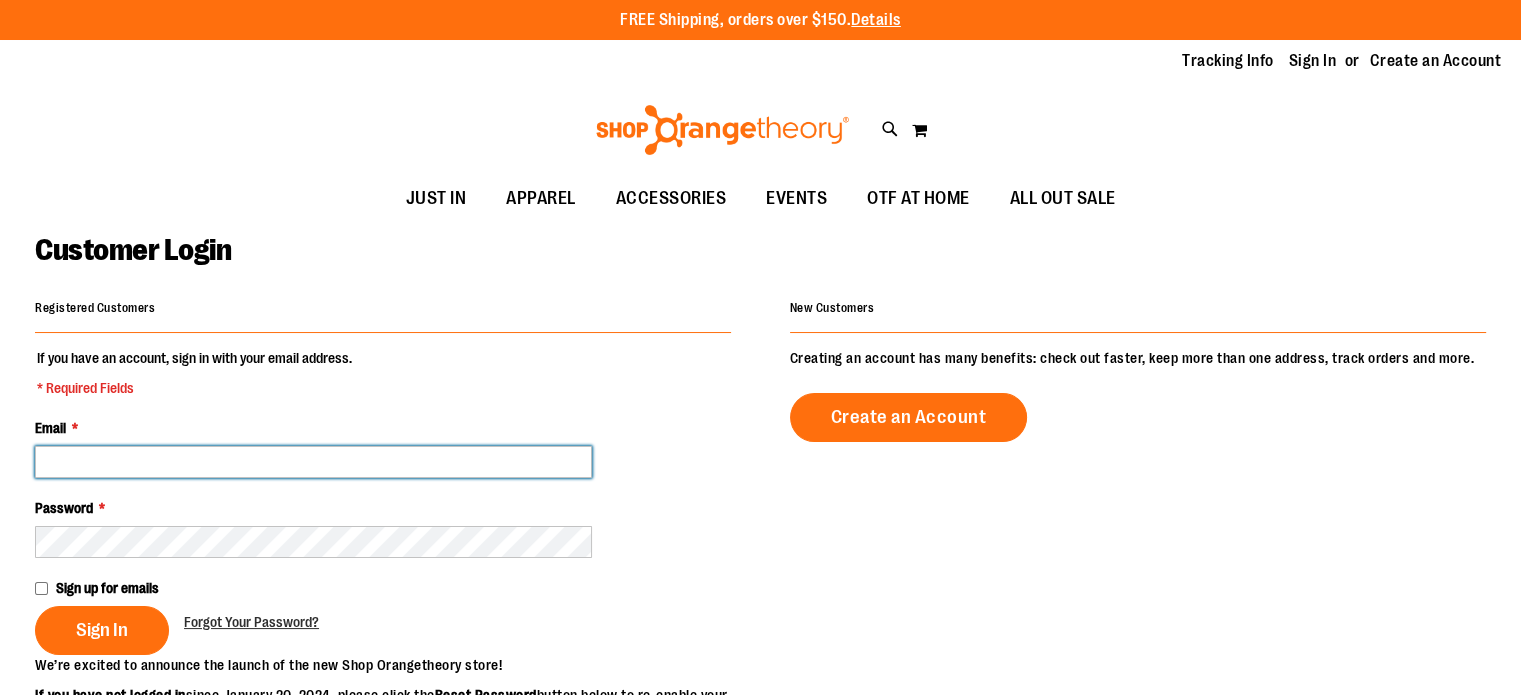 click on "Email *" at bounding box center (313, 462) 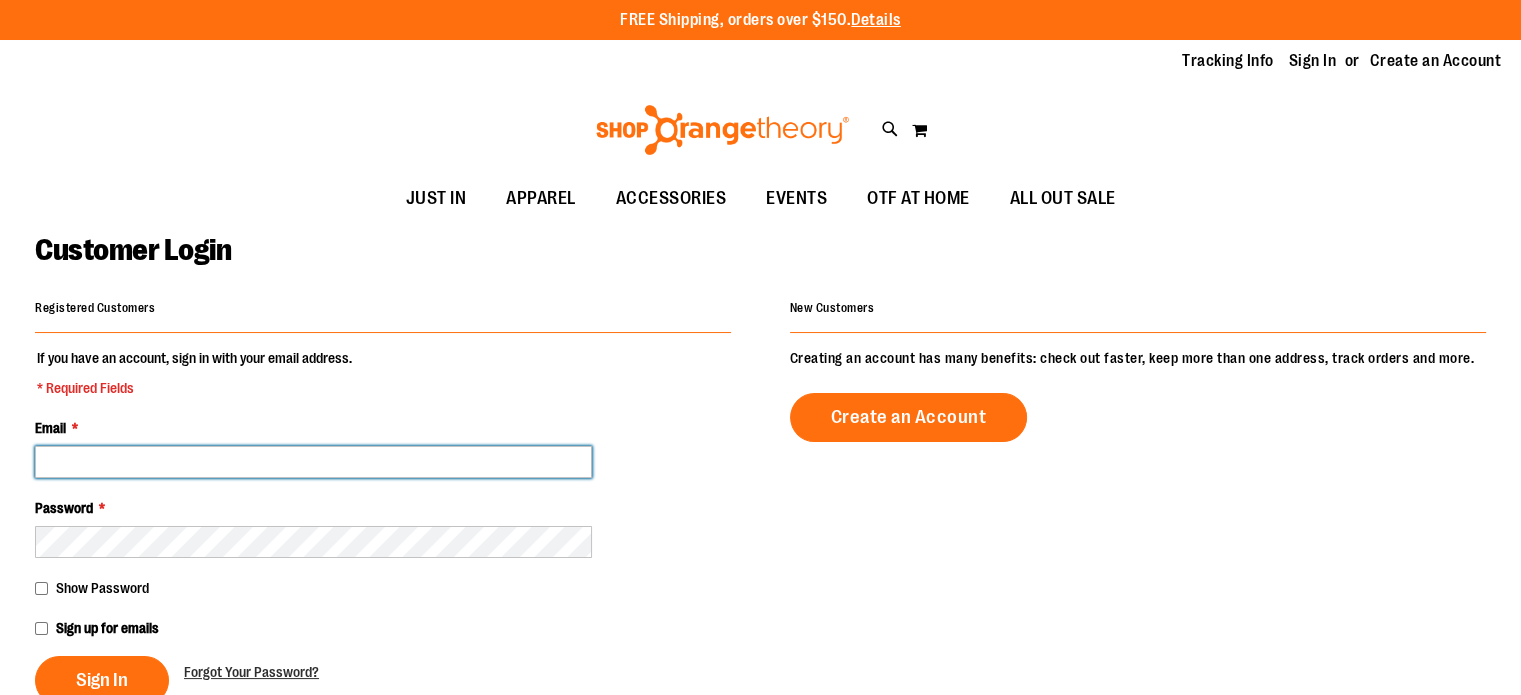 type on "**********" 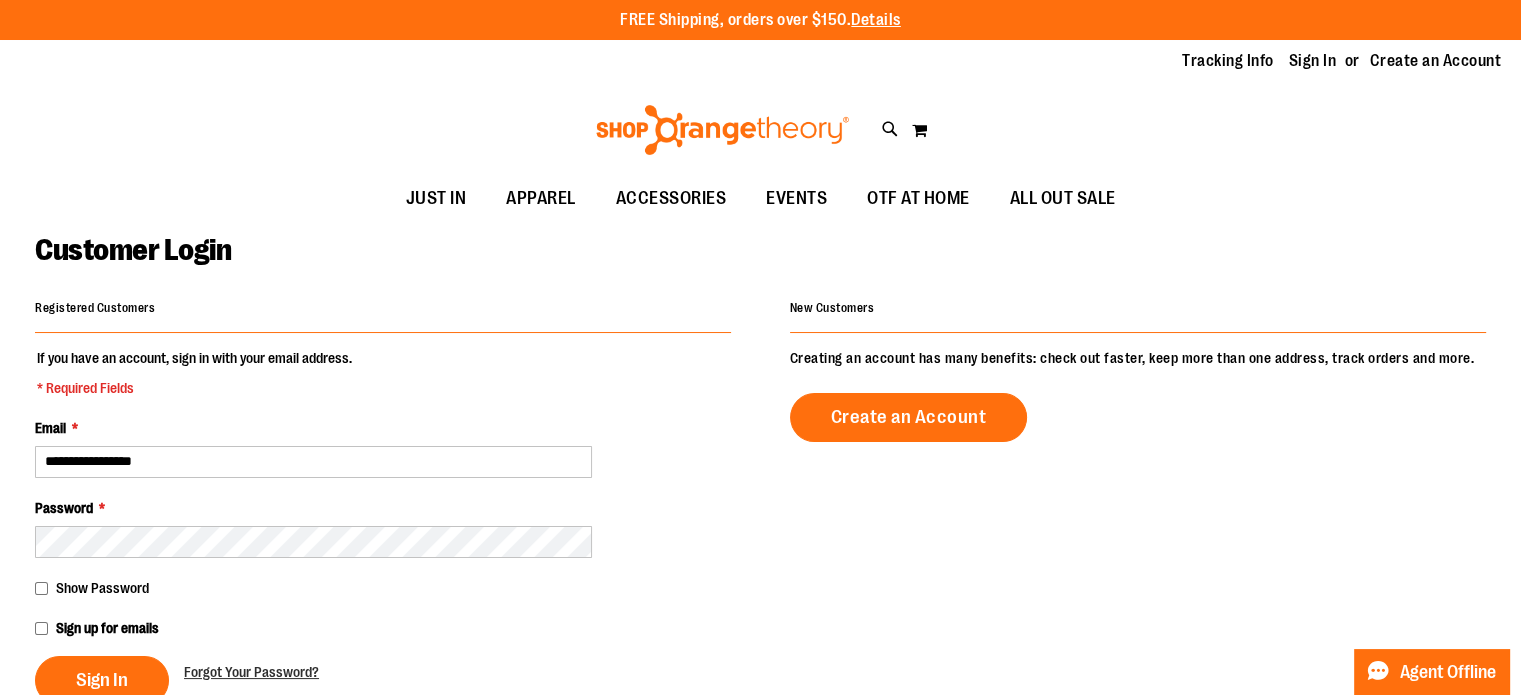 click on "Show Password" at bounding box center (102, 588) 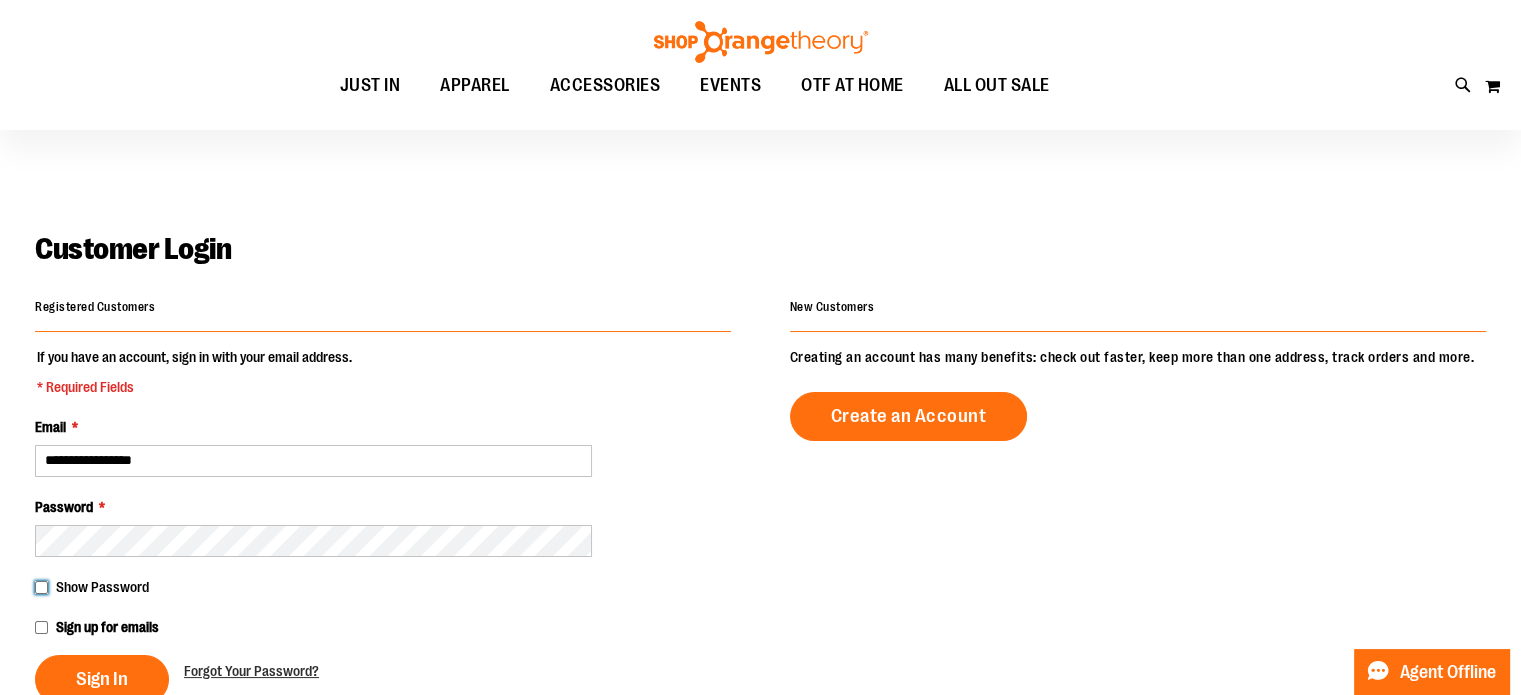 scroll, scrollTop: 117, scrollLeft: 0, axis: vertical 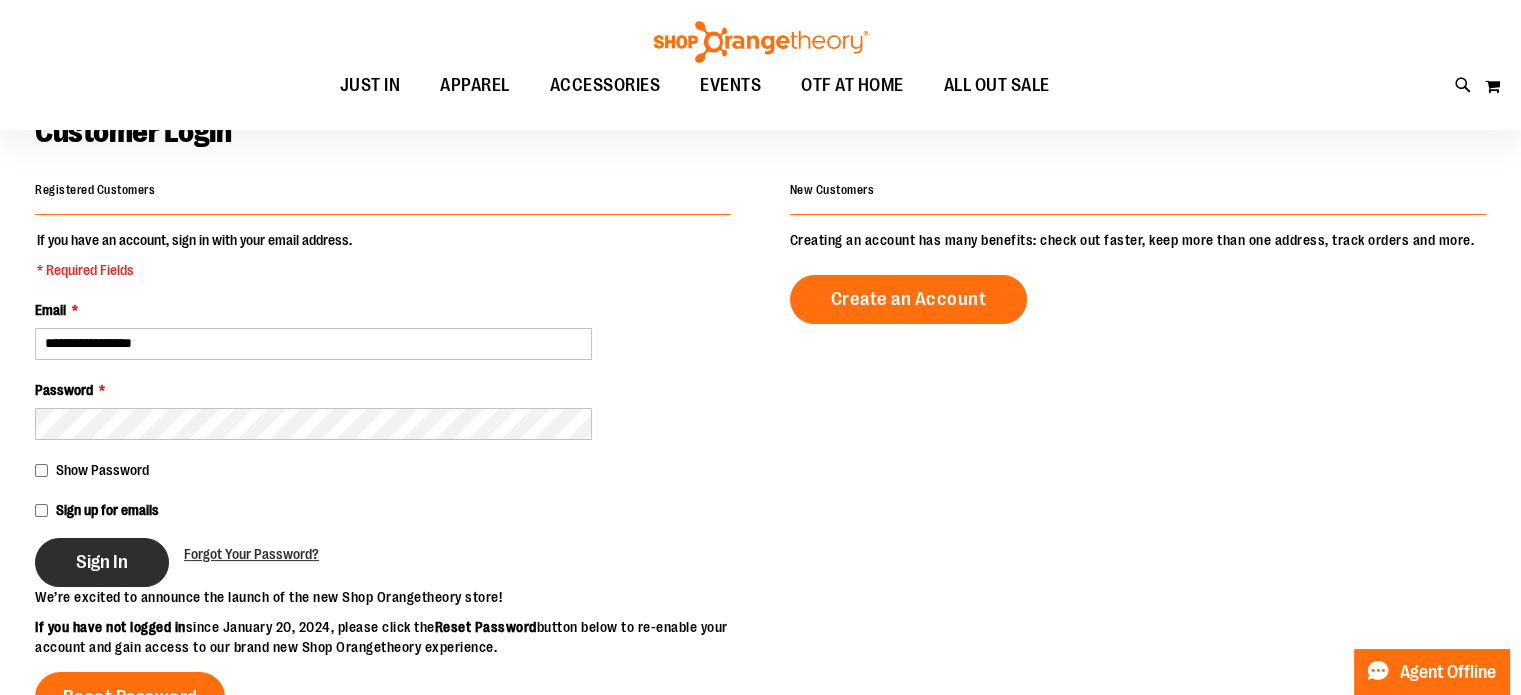 click on "Sign In" at bounding box center [102, 562] 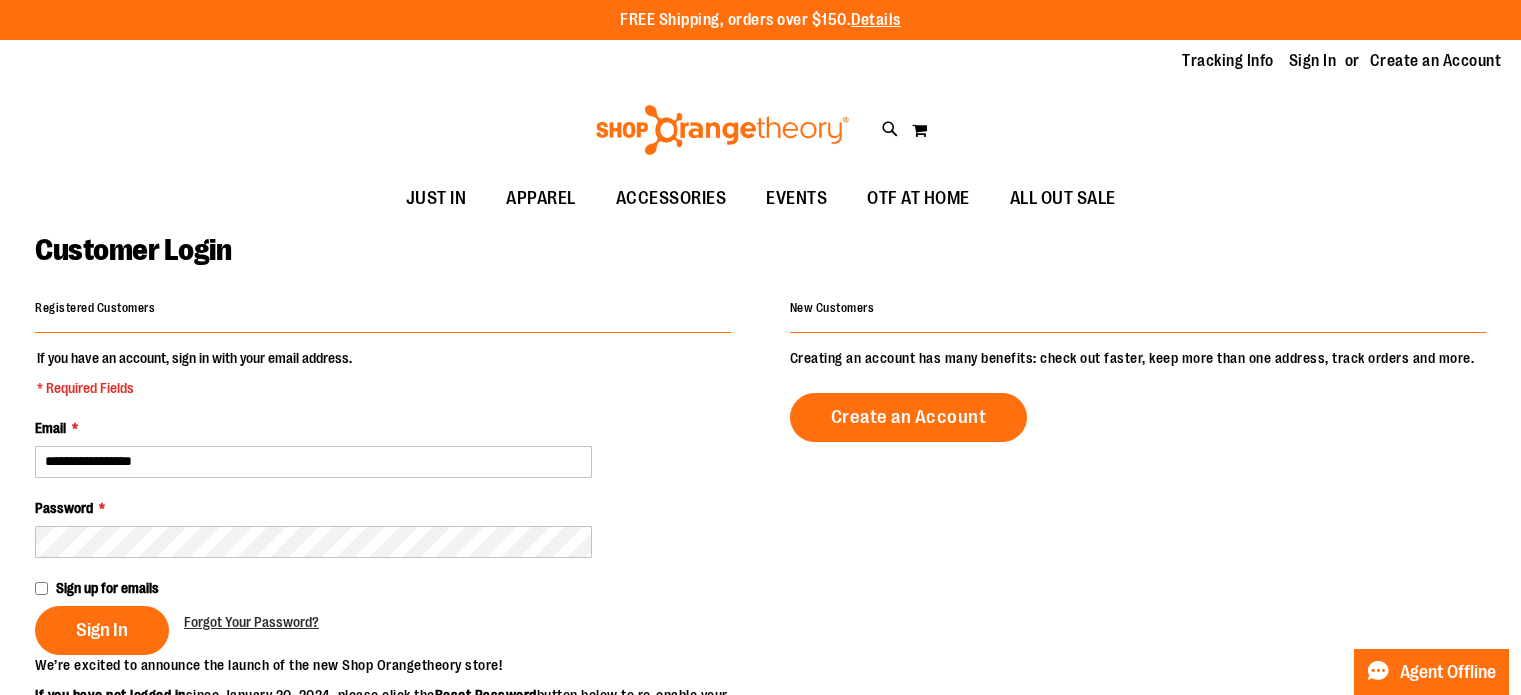 scroll, scrollTop: 0, scrollLeft: 0, axis: both 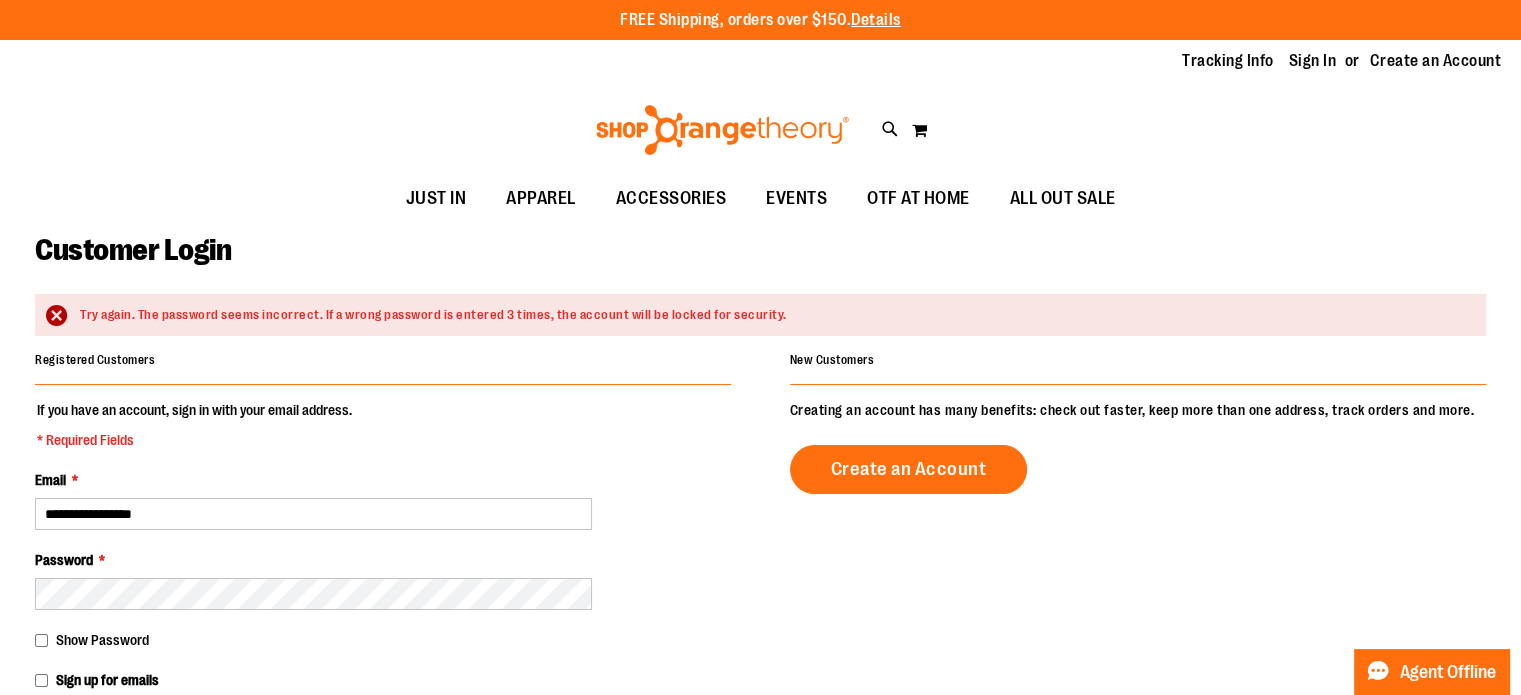 click on "Show Password" at bounding box center [102, 640] 